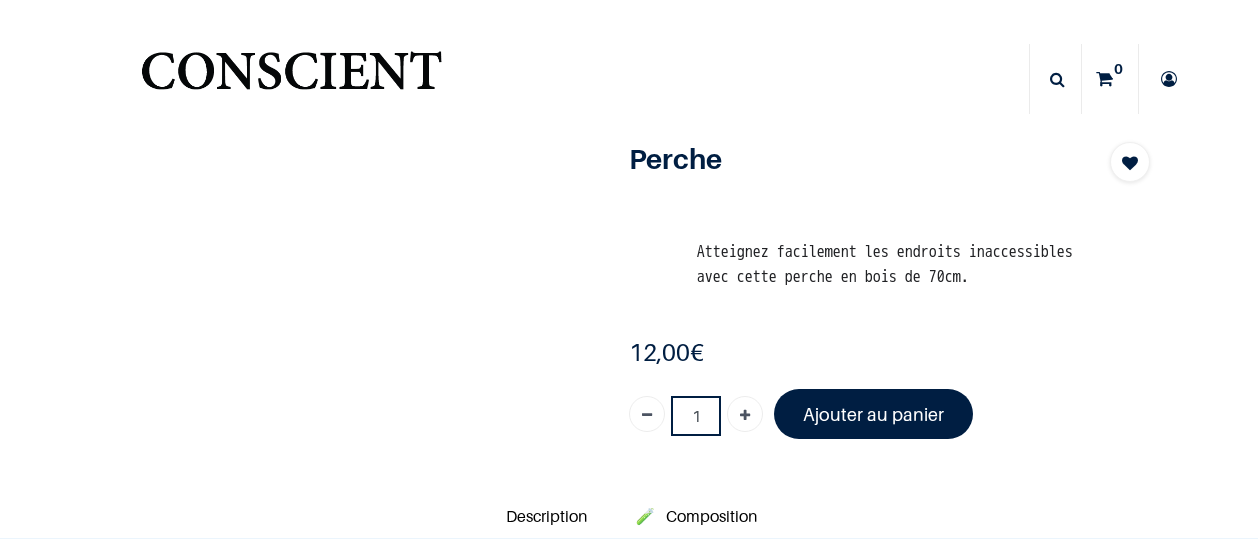 scroll, scrollTop: 0, scrollLeft: 0, axis: both 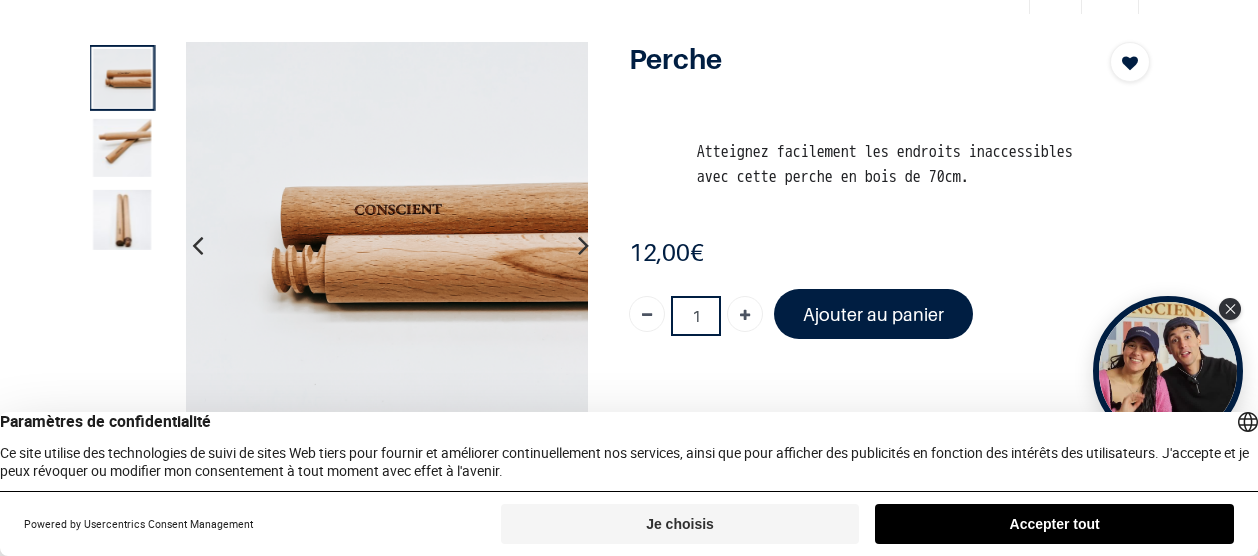 click at bounding box center [122, 149] 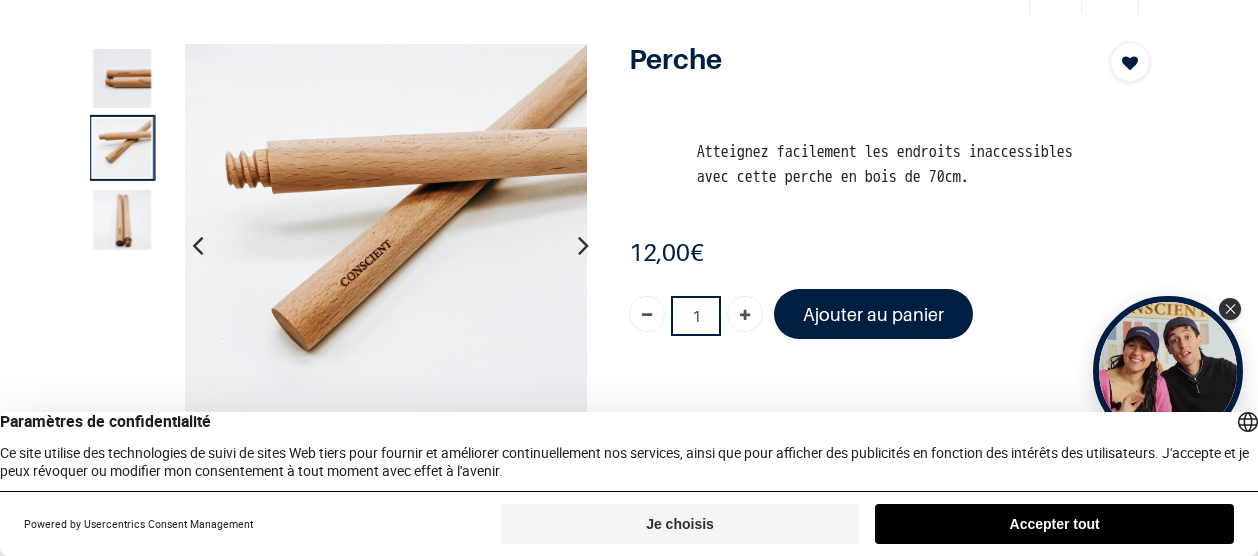 click at bounding box center (122, 221) 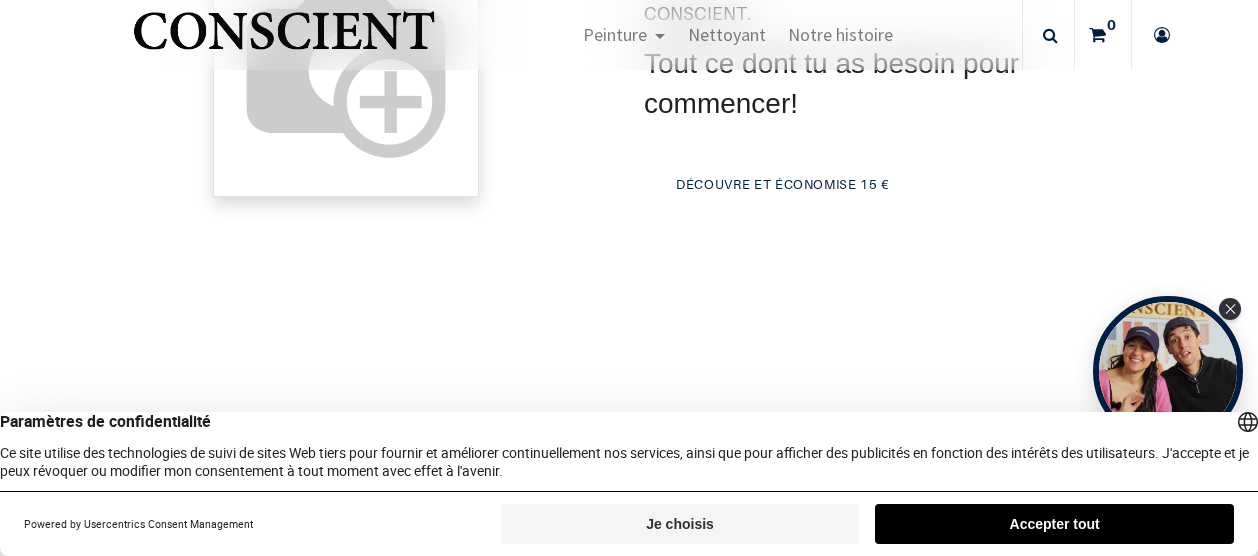 scroll, scrollTop: 700, scrollLeft: 0, axis: vertical 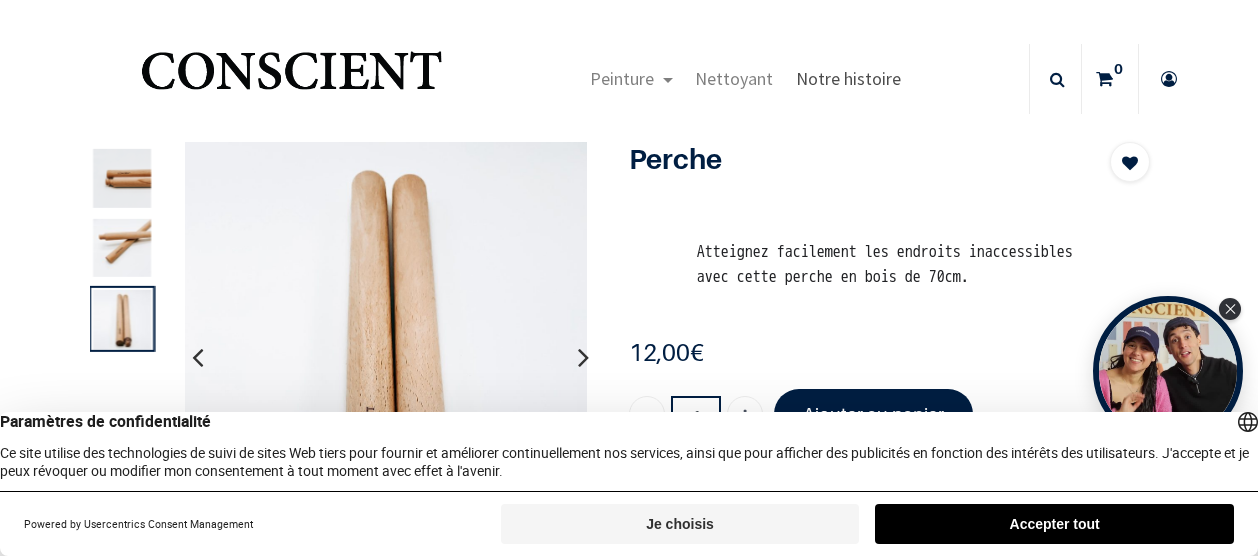 click on "Notre histoire" at bounding box center [848, 79] 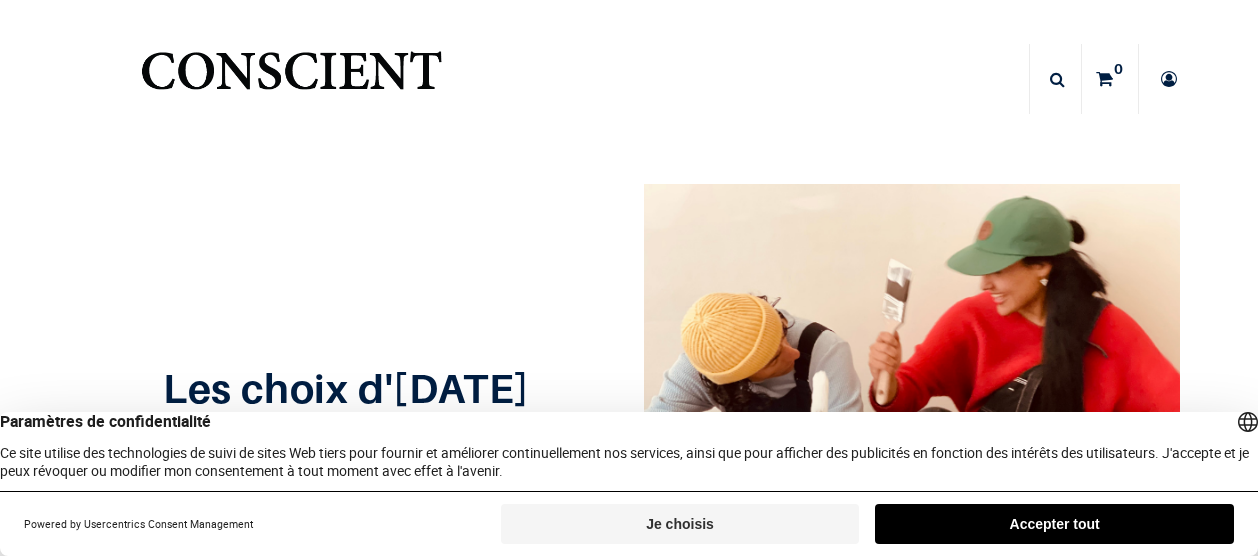 scroll, scrollTop: 0, scrollLeft: 0, axis: both 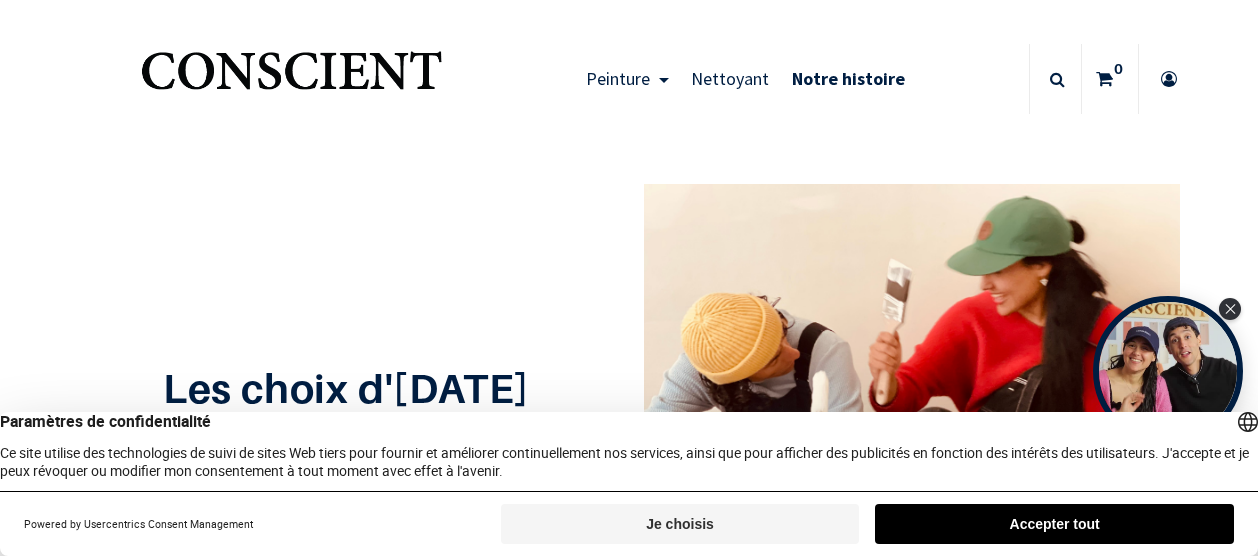 click on "Je choisis" at bounding box center [680, 524] 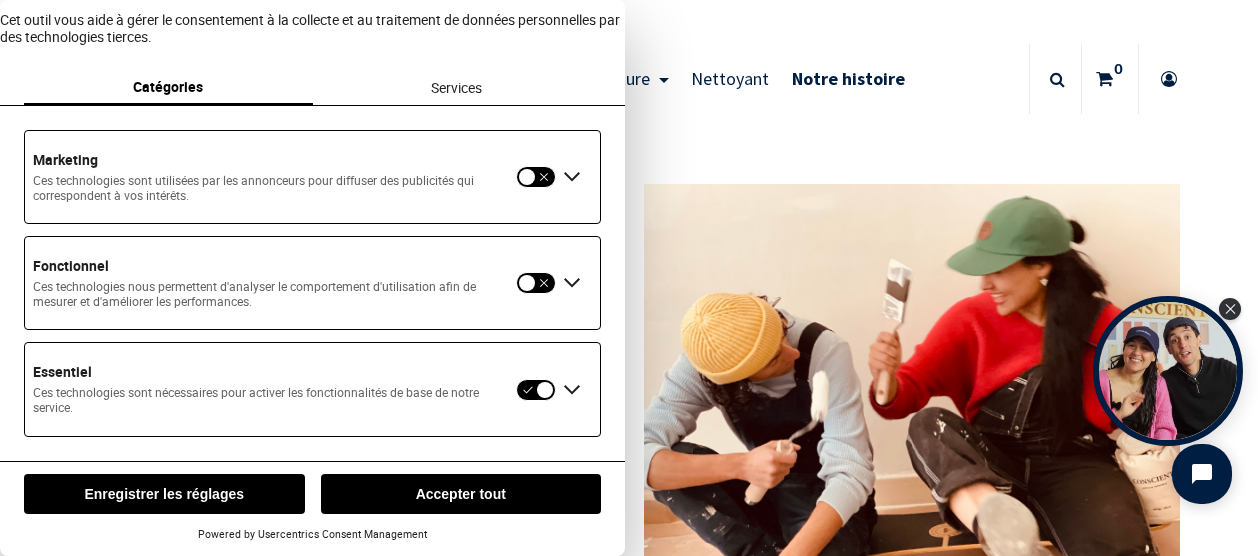 scroll, scrollTop: 42, scrollLeft: 0, axis: vertical 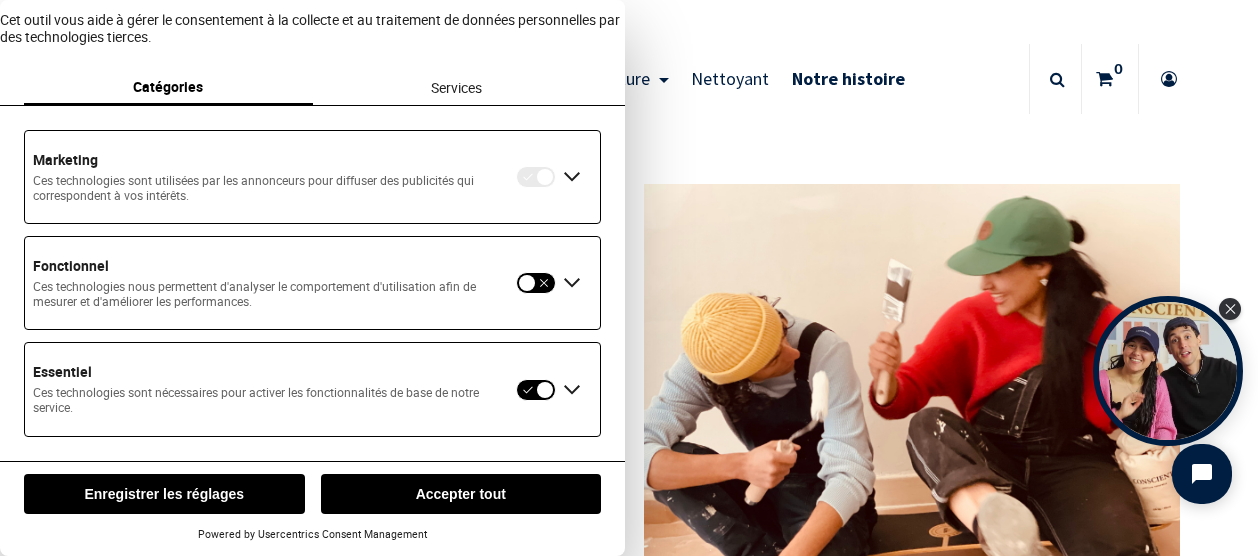 click at bounding box center (536, 283) 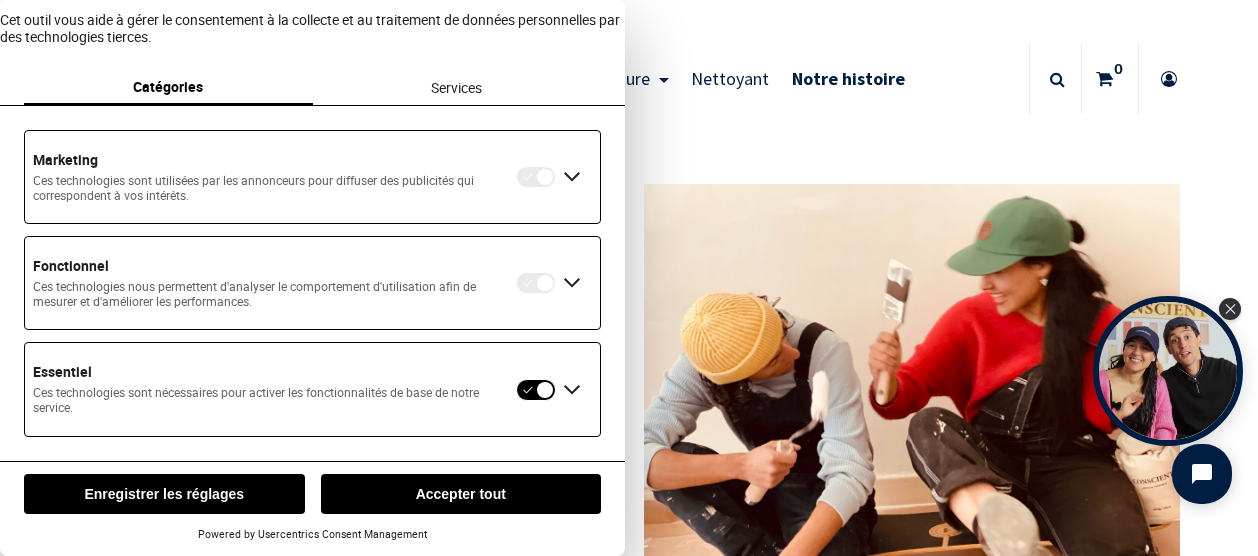 click at bounding box center [536, 177] 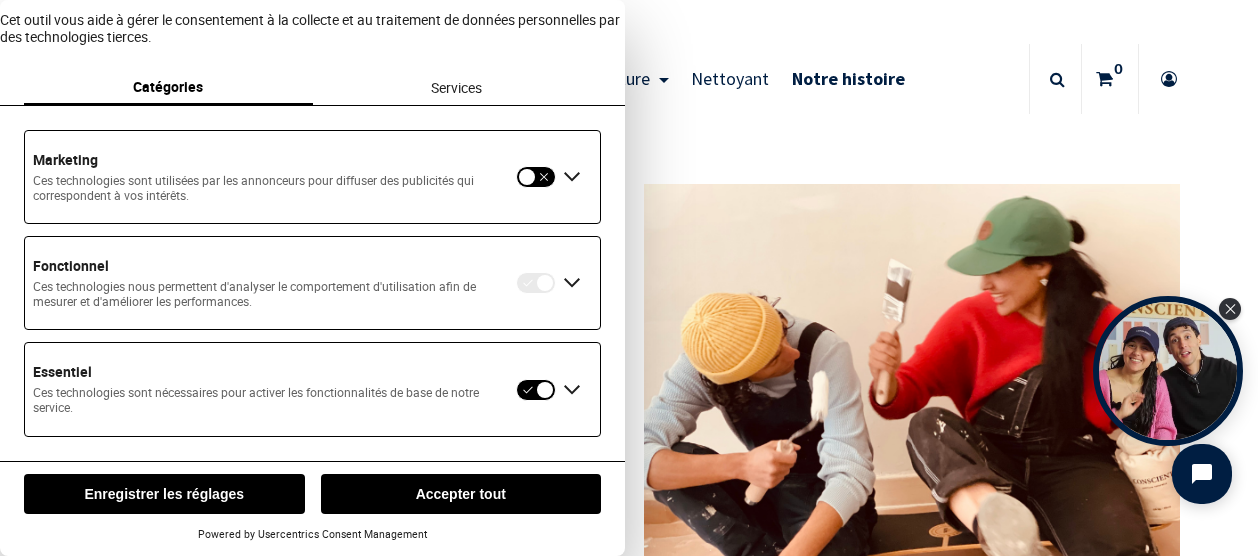 click at bounding box center [536, 283] 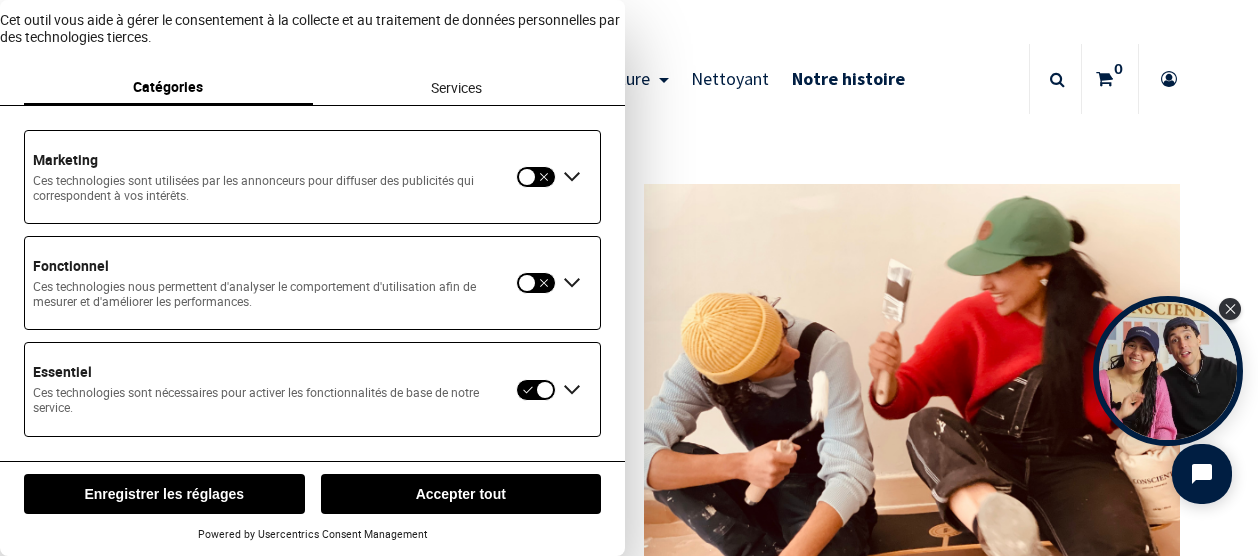 scroll, scrollTop: 42, scrollLeft: 0, axis: vertical 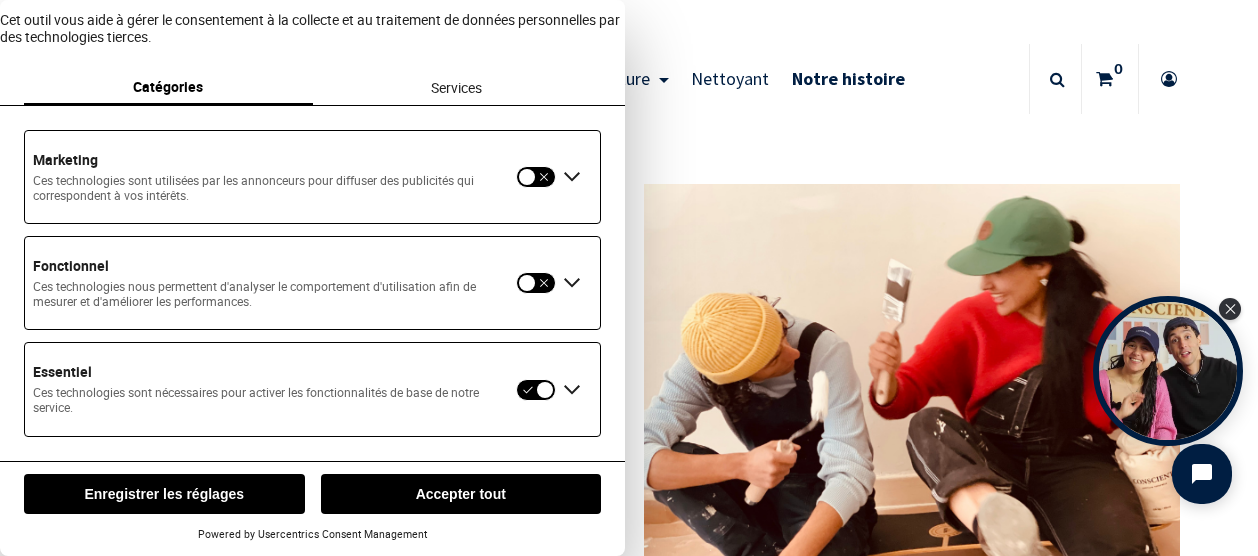 click on "Enregistrer les réglages" at bounding box center [164, 494] 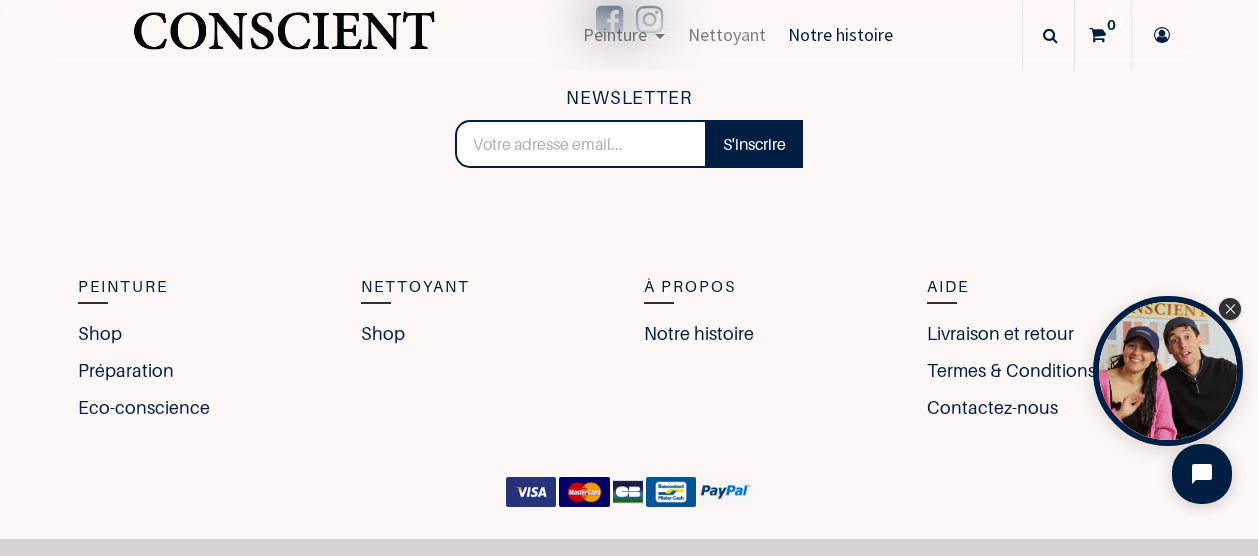 scroll, scrollTop: 3698, scrollLeft: 0, axis: vertical 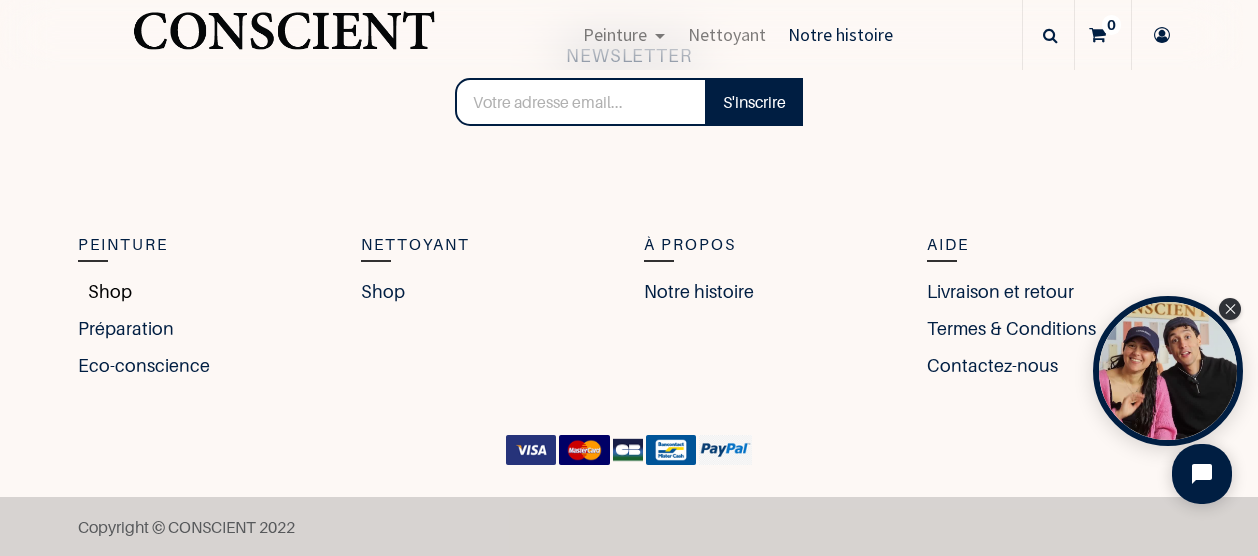 click on "Shop" at bounding box center [105, 291] 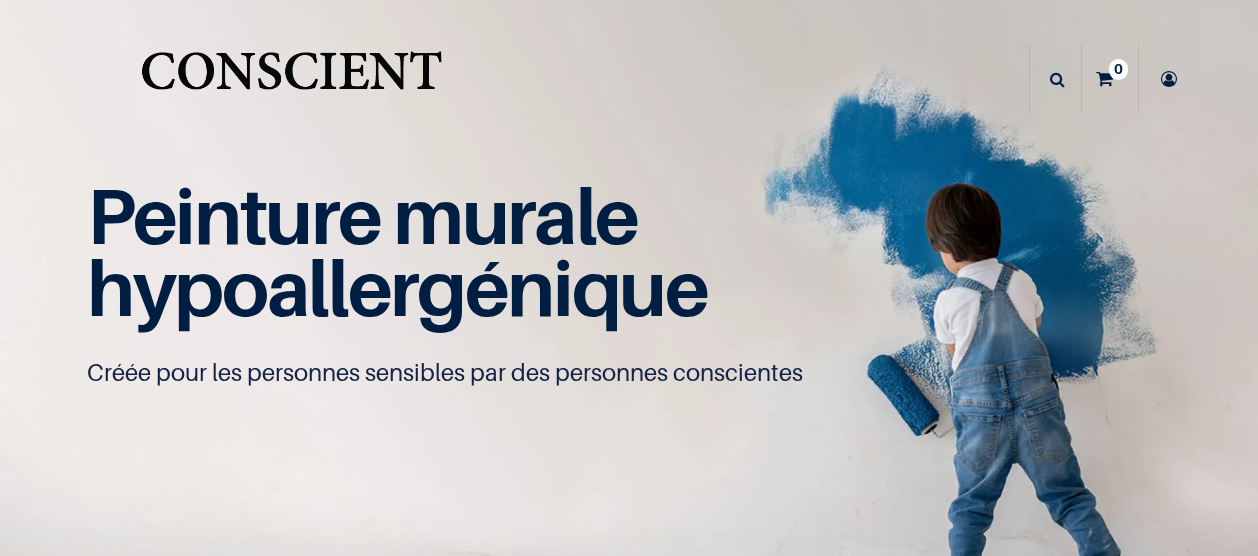 scroll, scrollTop: 0, scrollLeft: 0, axis: both 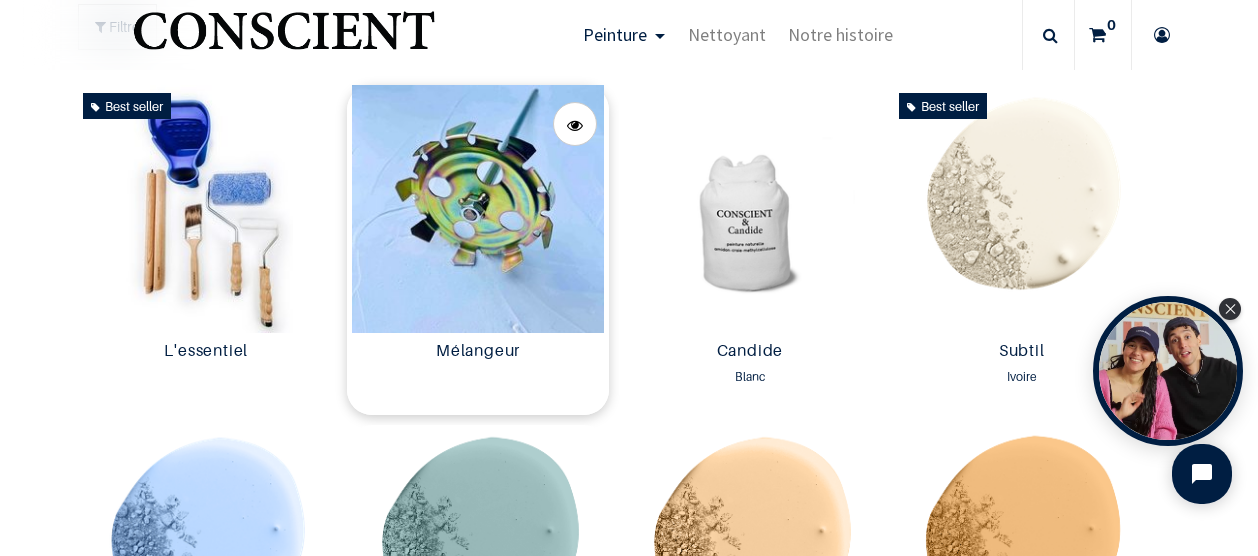 click at bounding box center (478, 209) 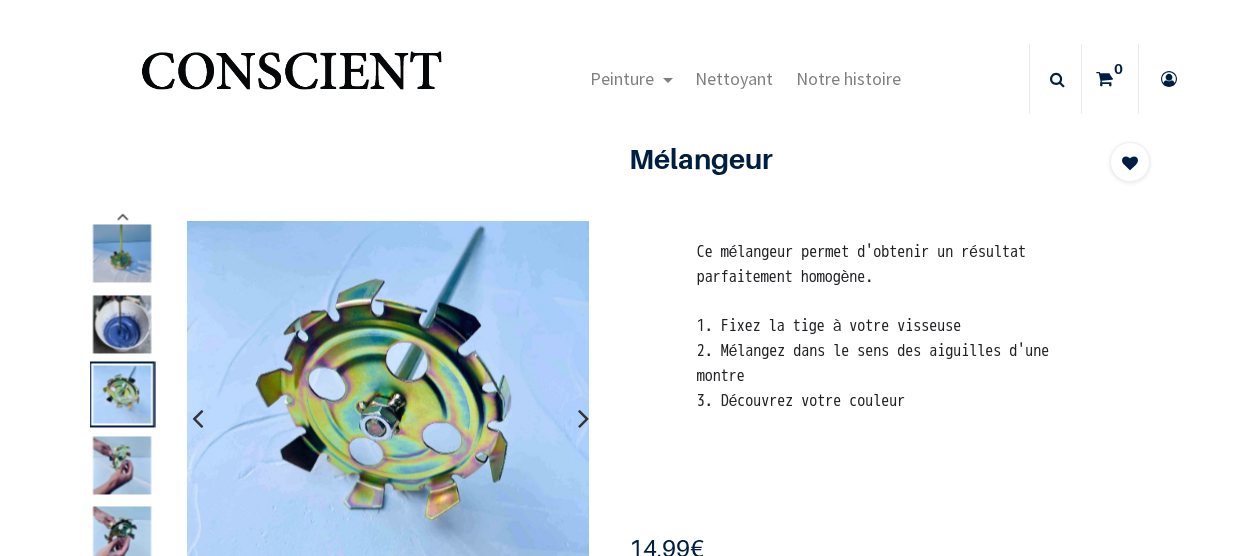 scroll, scrollTop: 0, scrollLeft: 0, axis: both 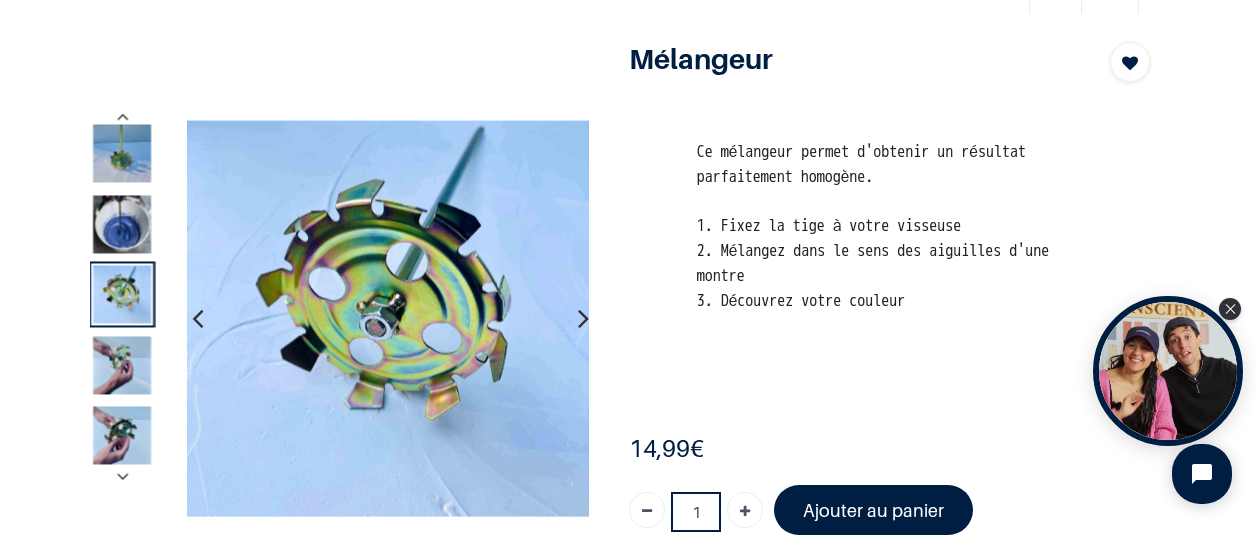 click at bounding box center (583, 318) 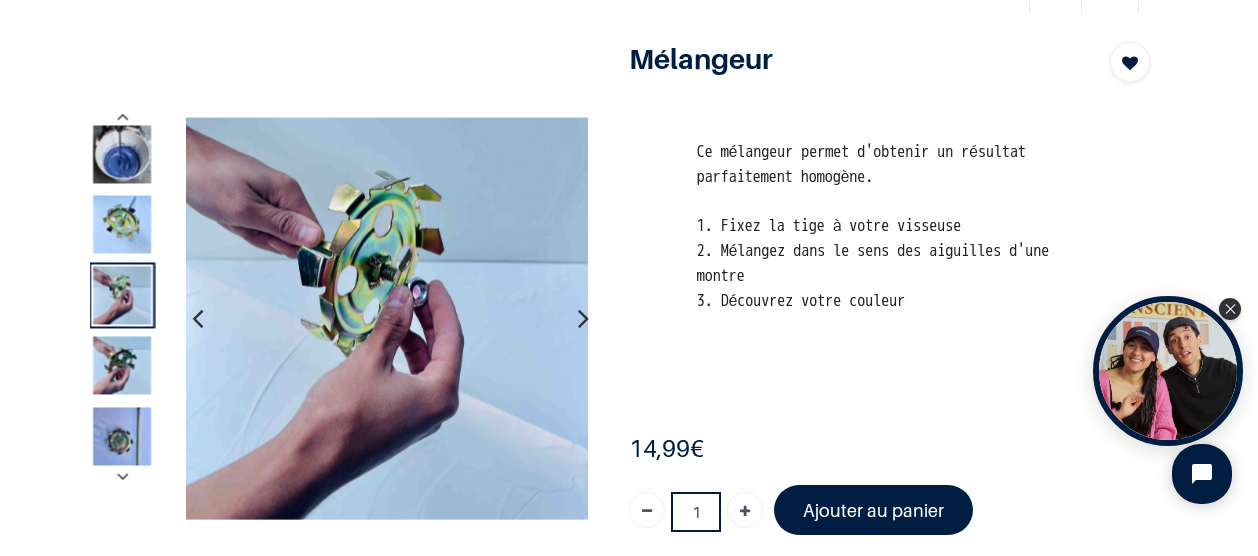 click at bounding box center [583, 318] 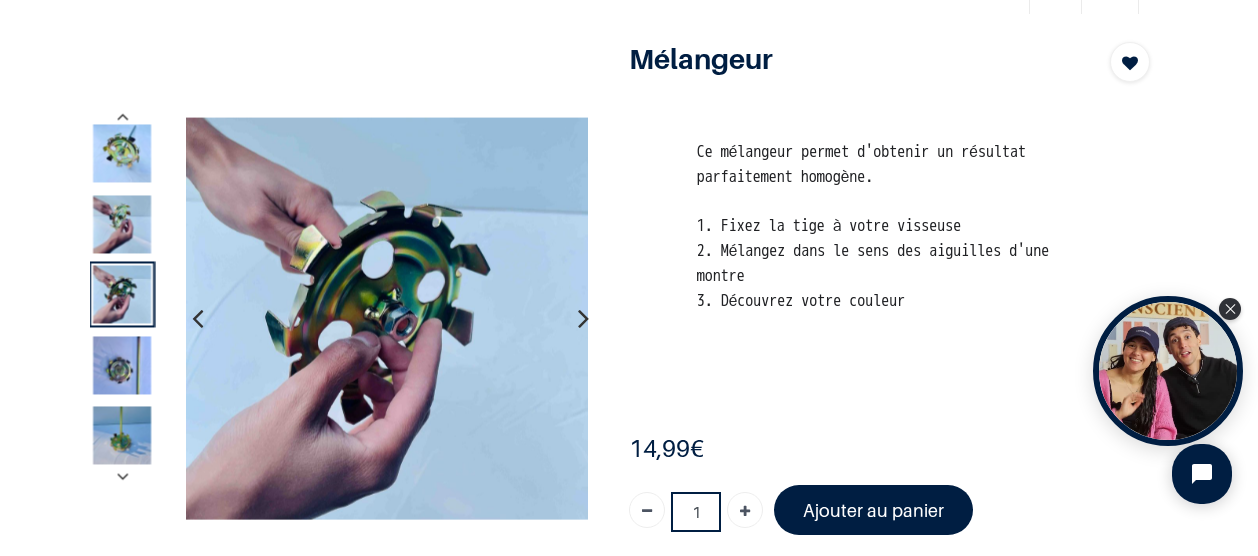click at bounding box center [583, 318] 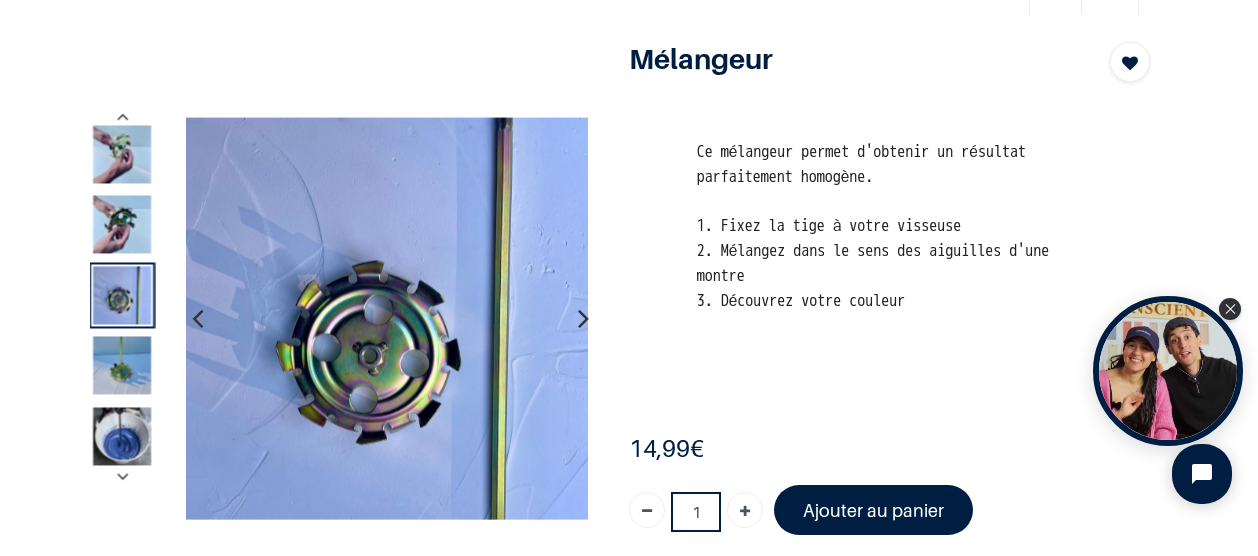 click at bounding box center [583, 318] 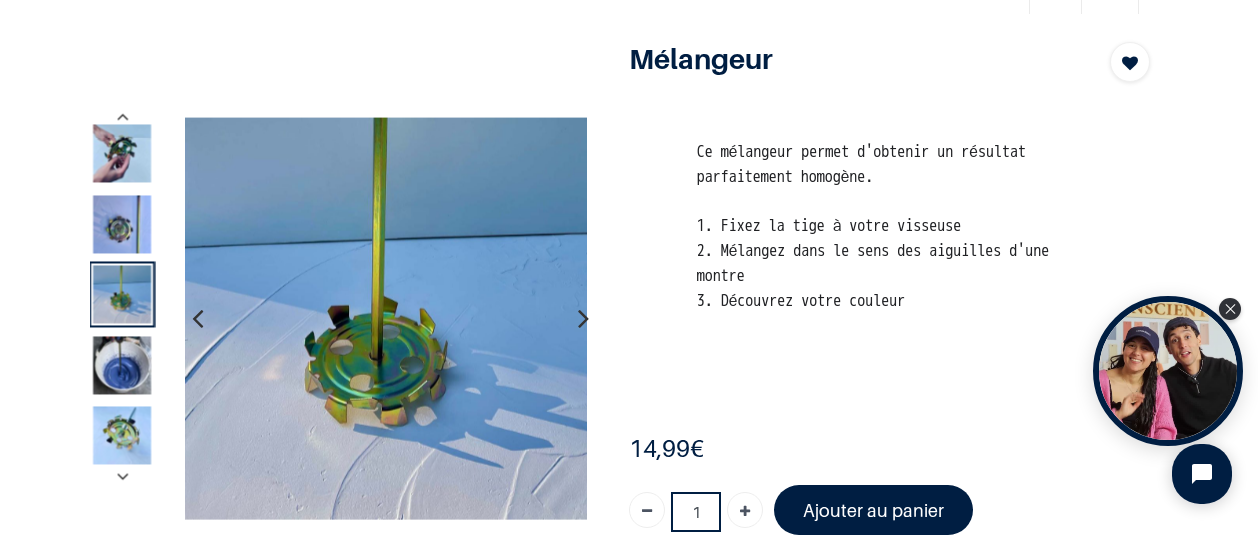 click at bounding box center (583, 318) 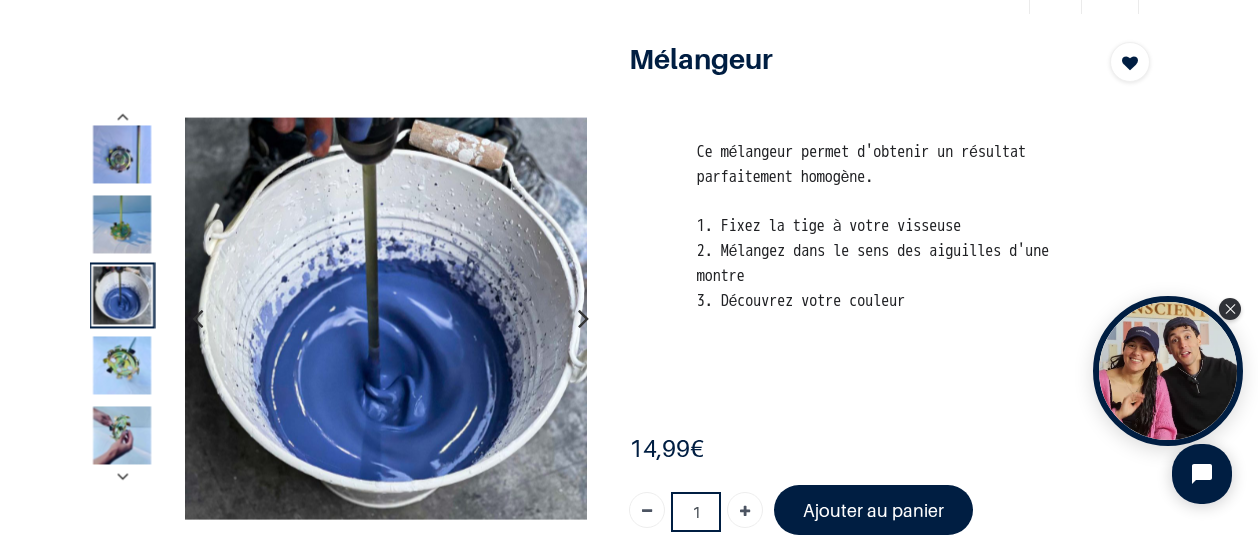 click at bounding box center [583, 318] 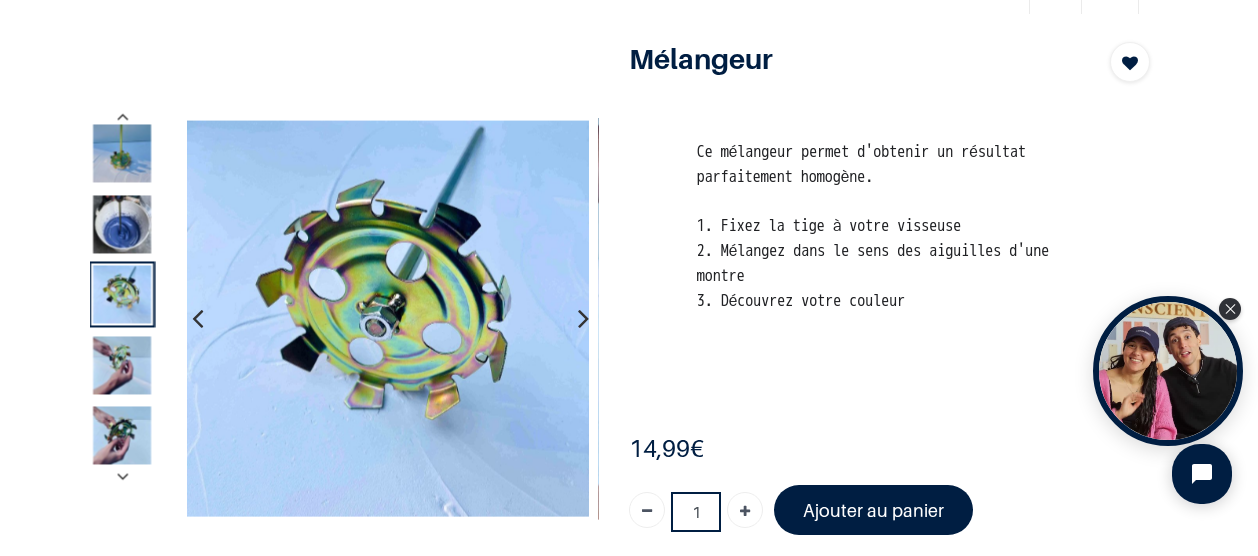 click at bounding box center (583, 318) 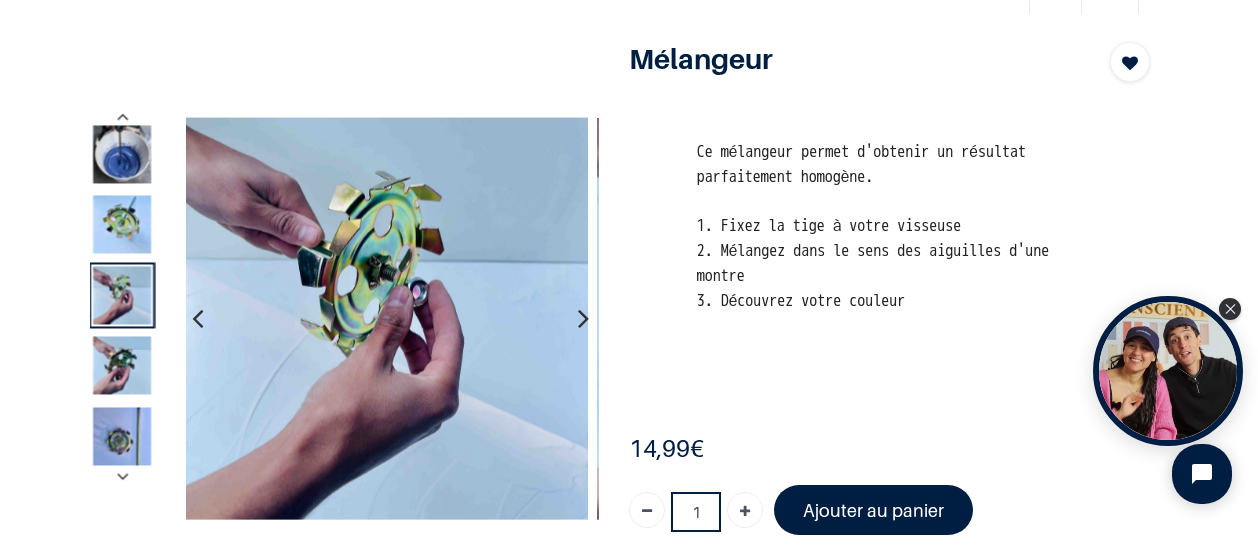 click at bounding box center [583, 318] 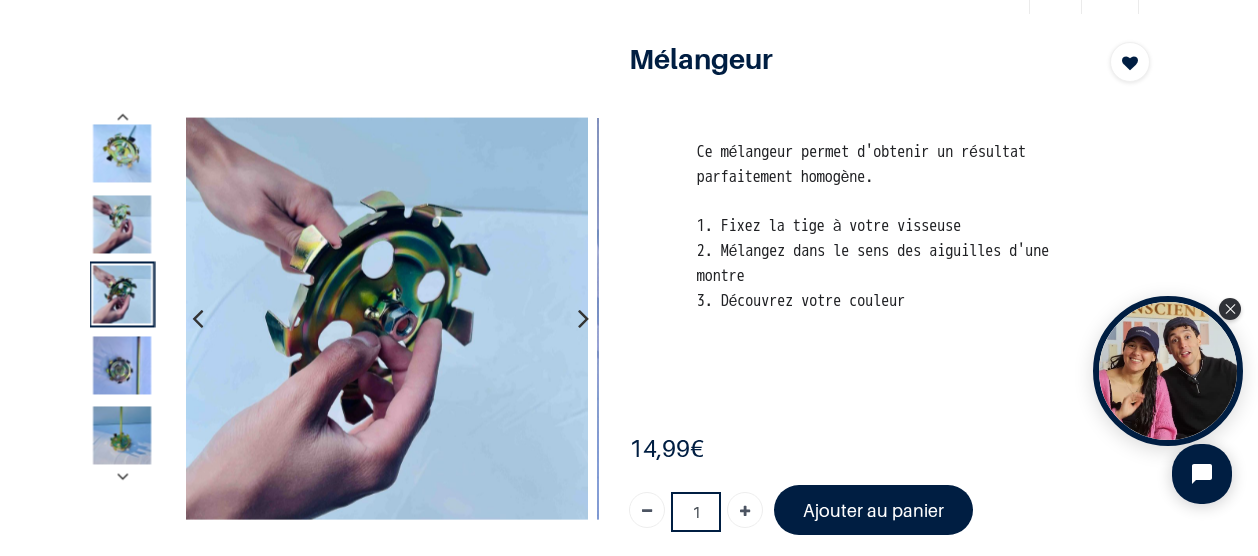 click at bounding box center (583, 318) 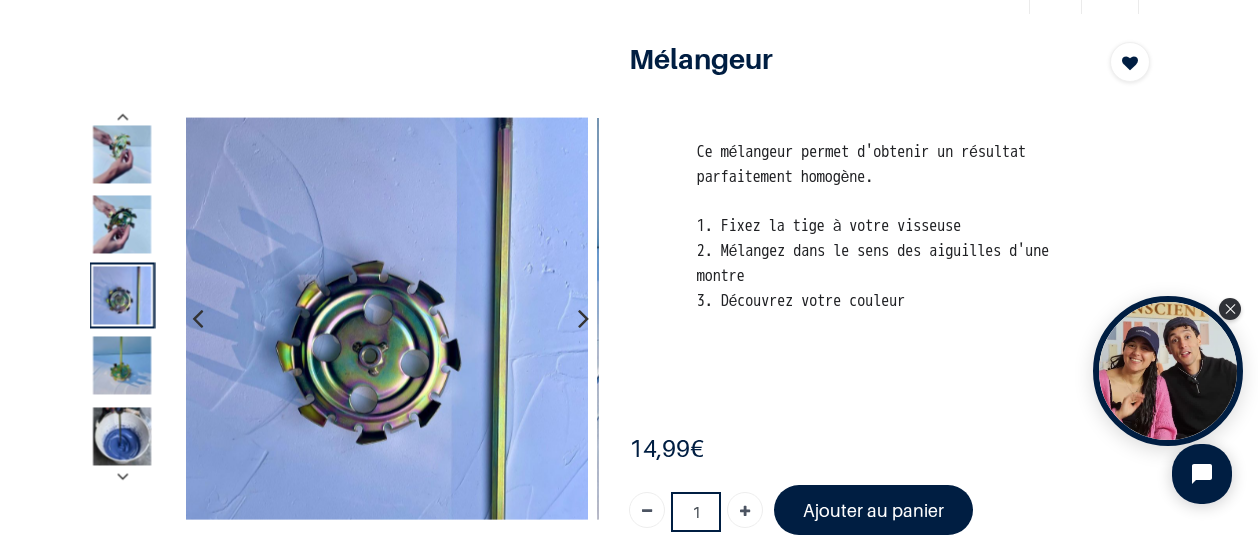 scroll, scrollTop: 0, scrollLeft: 0, axis: both 